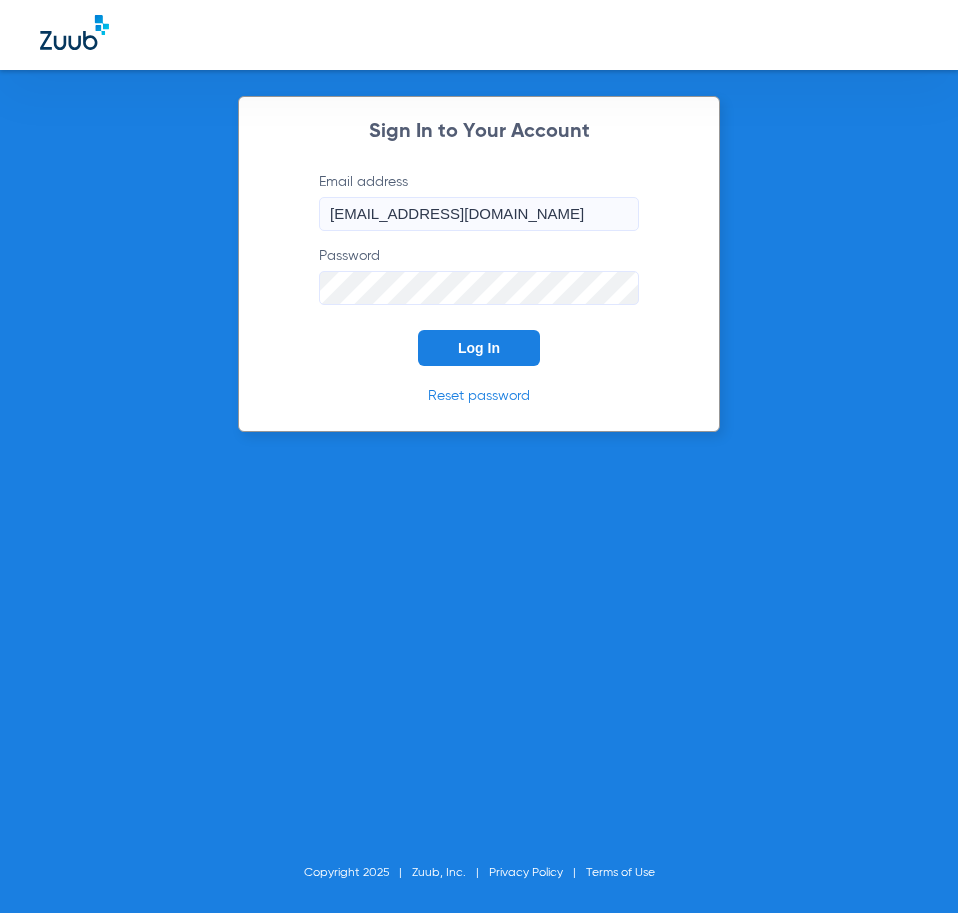scroll, scrollTop: 0, scrollLeft: 0, axis: both 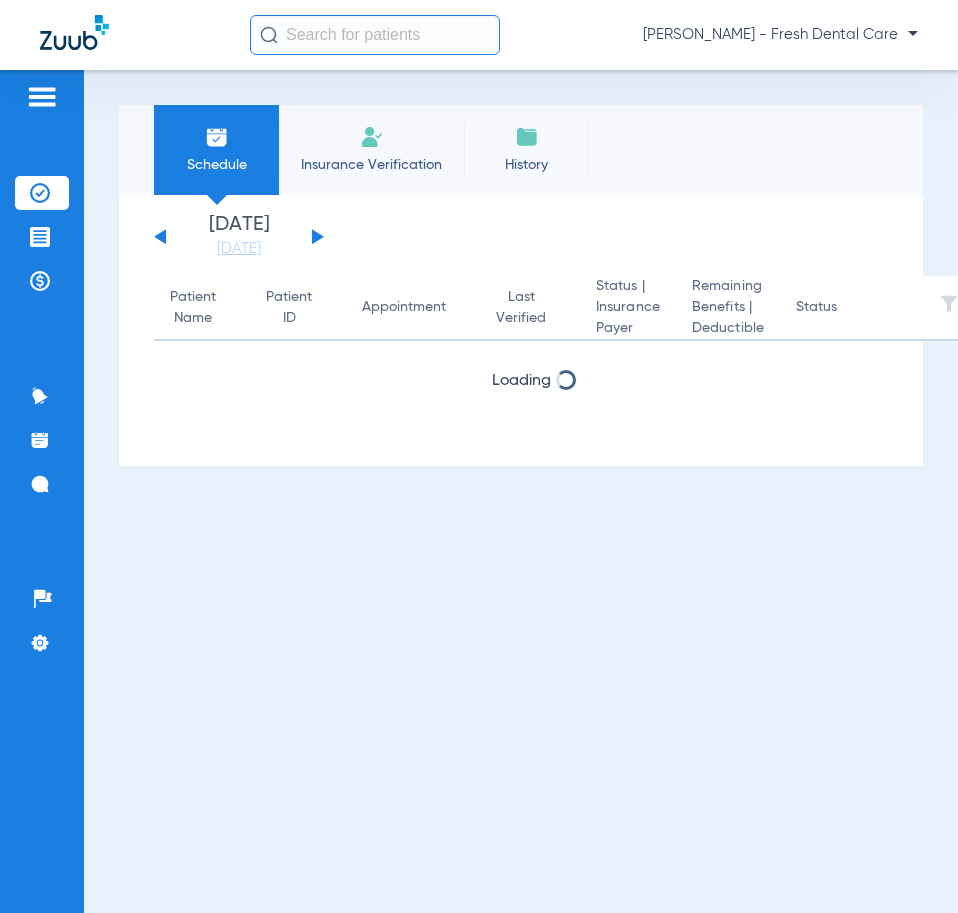 click 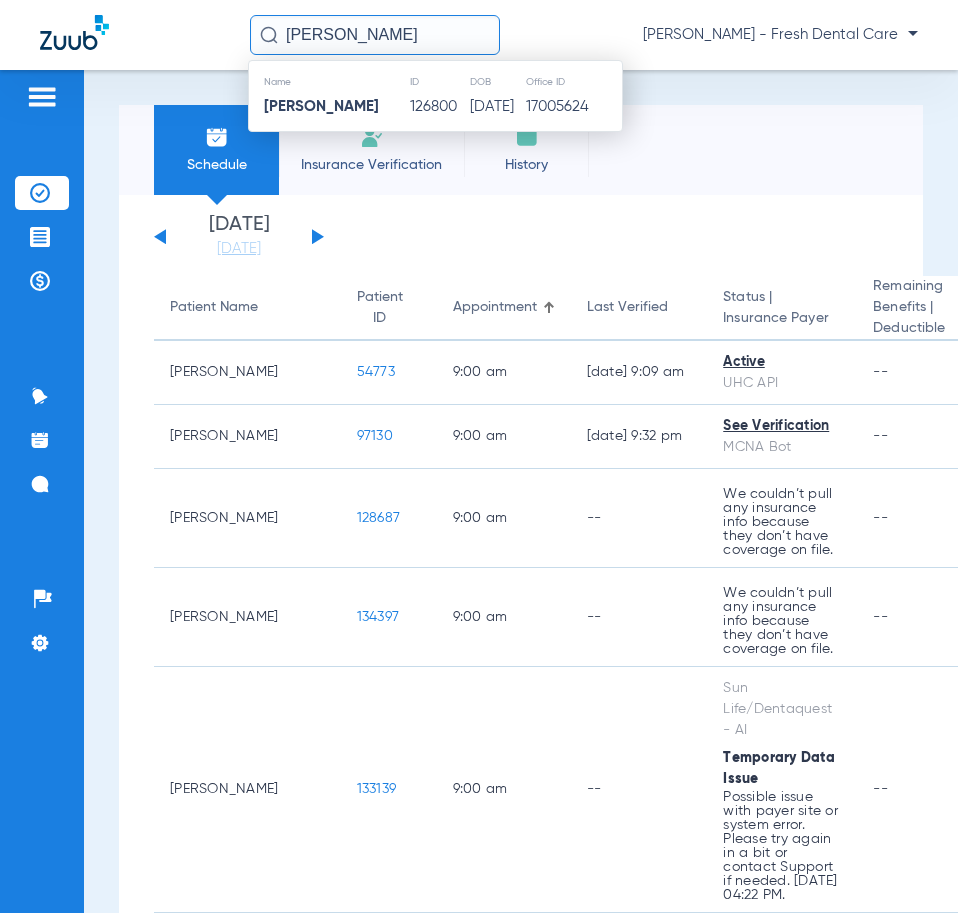 click on "126800" 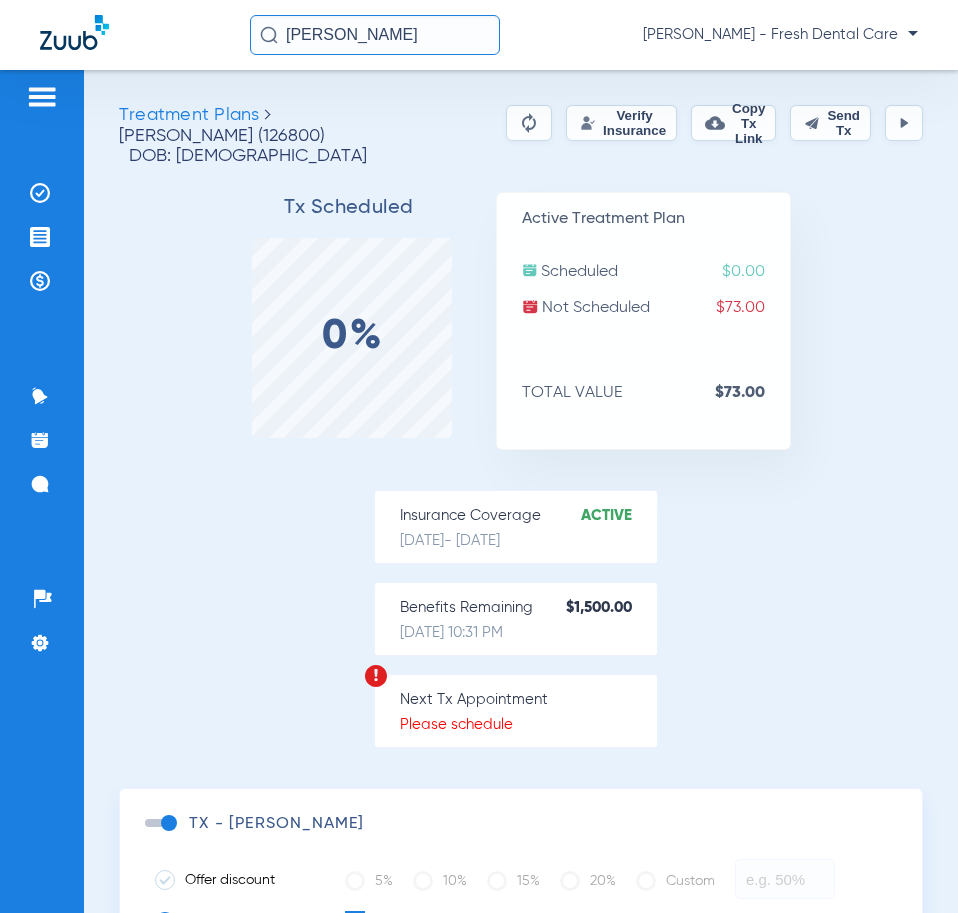 drag, startPoint x: 474, startPoint y: 47, endPoint x: 63, endPoint y: 42, distance: 411.03043 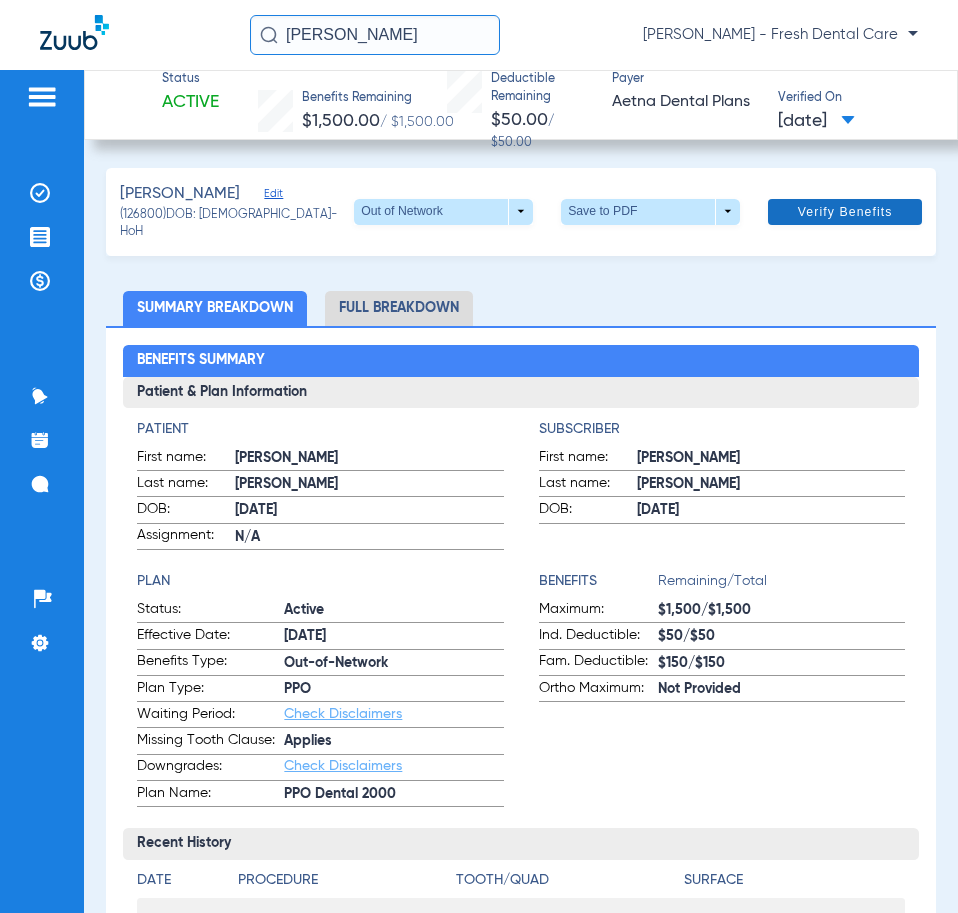 click on "Verify Benefits" 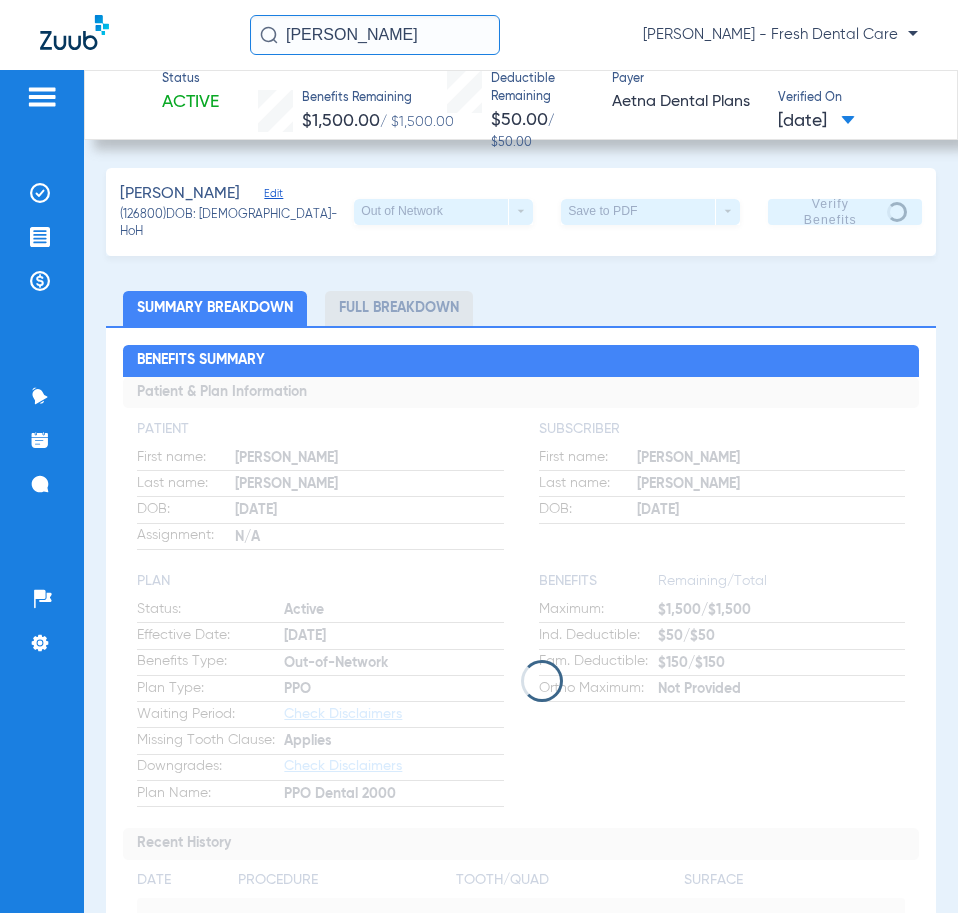 drag, startPoint x: 457, startPoint y: 27, endPoint x: 129, endPoint y: -5, distance: 329.55728 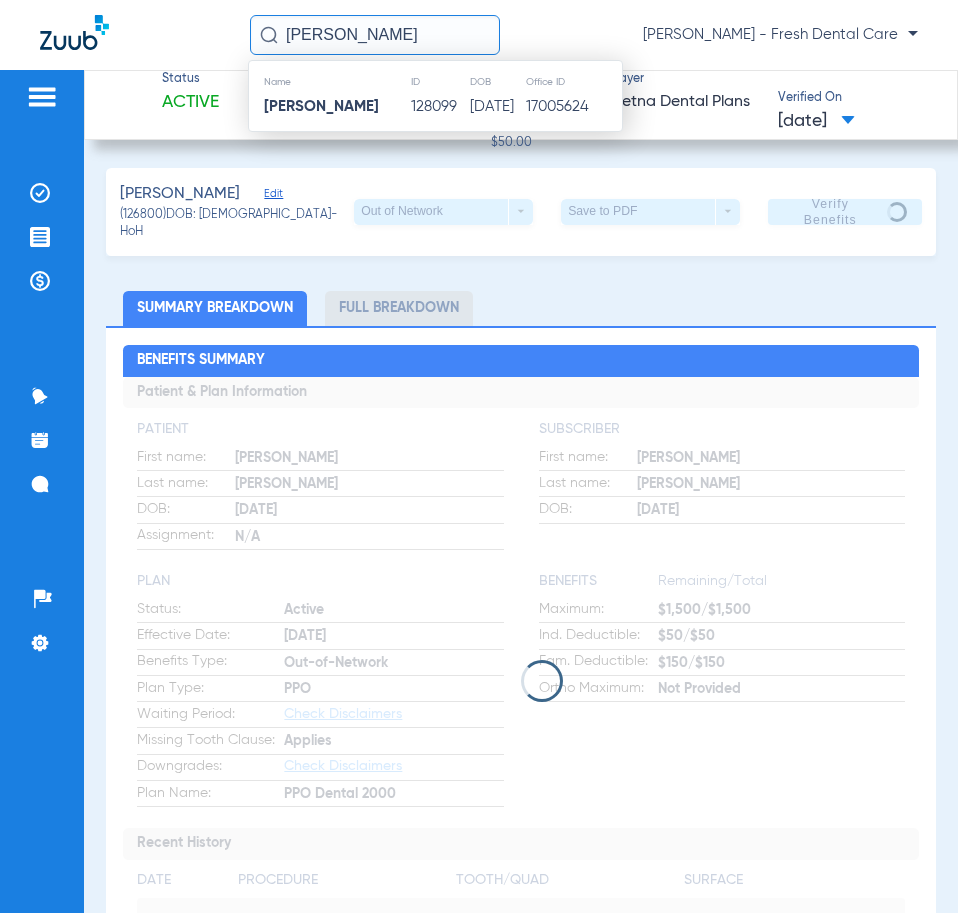 click on "BREANNA NUNEZ" 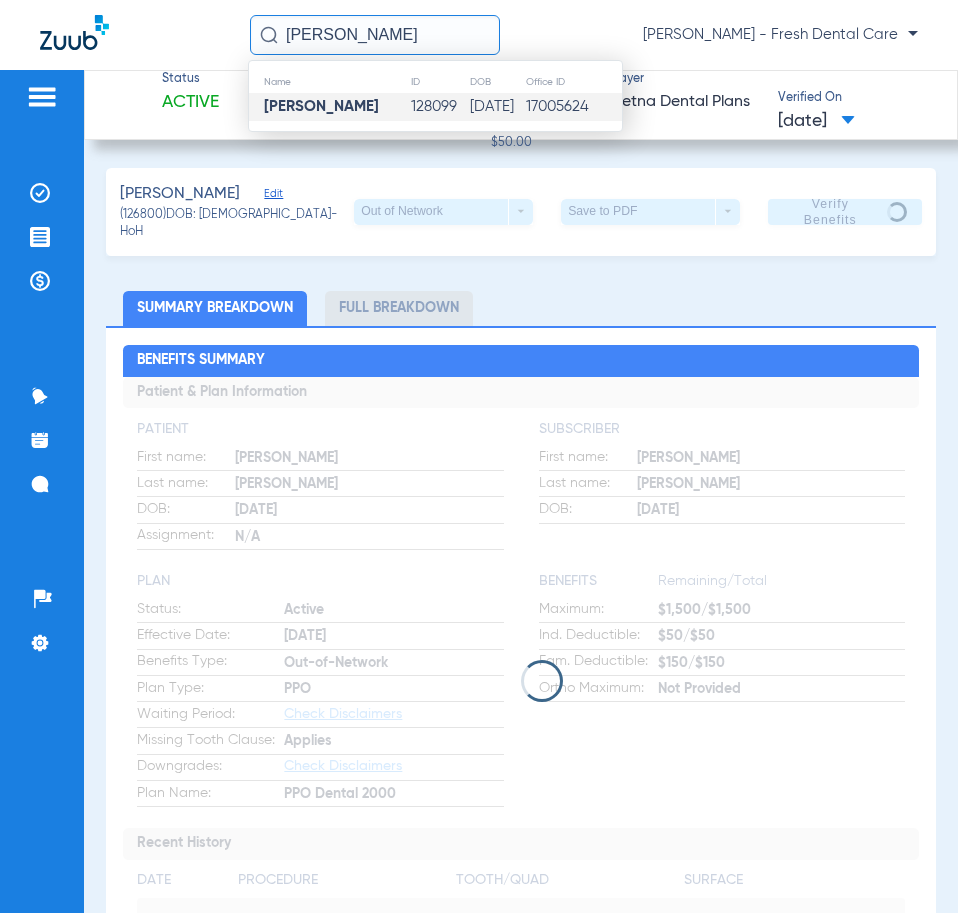 click on "Breanna Nunez" 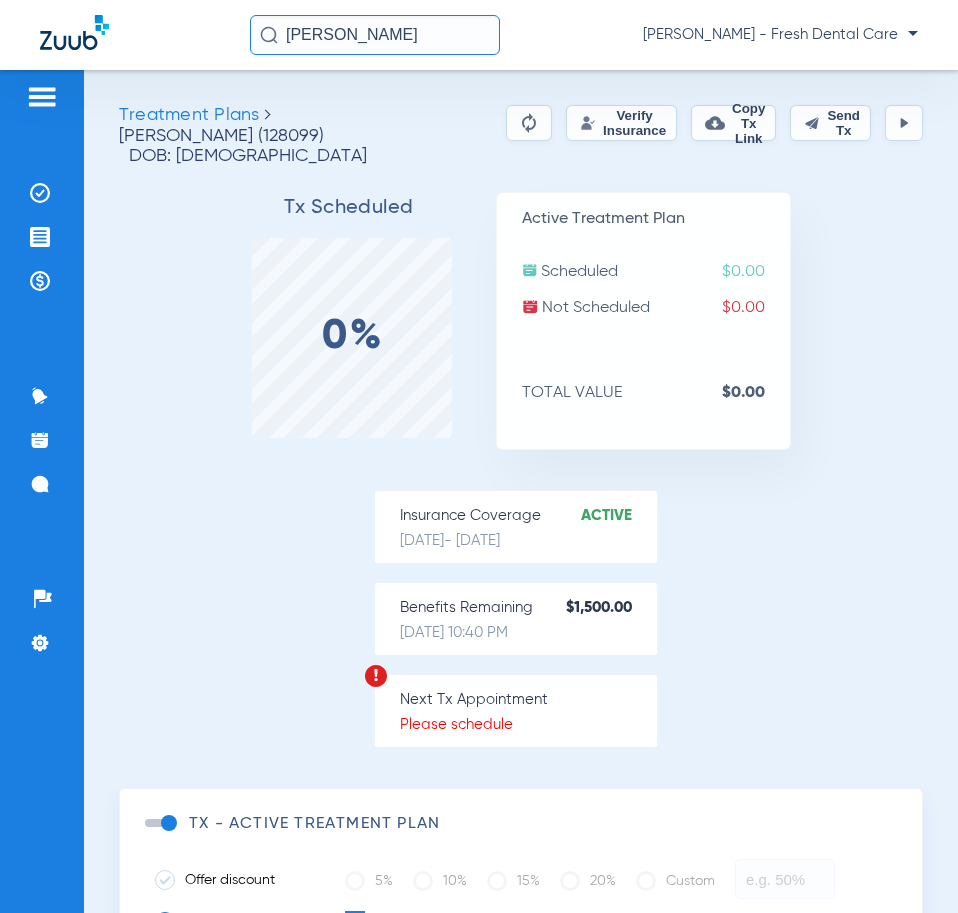 click on "Verify Insurance" 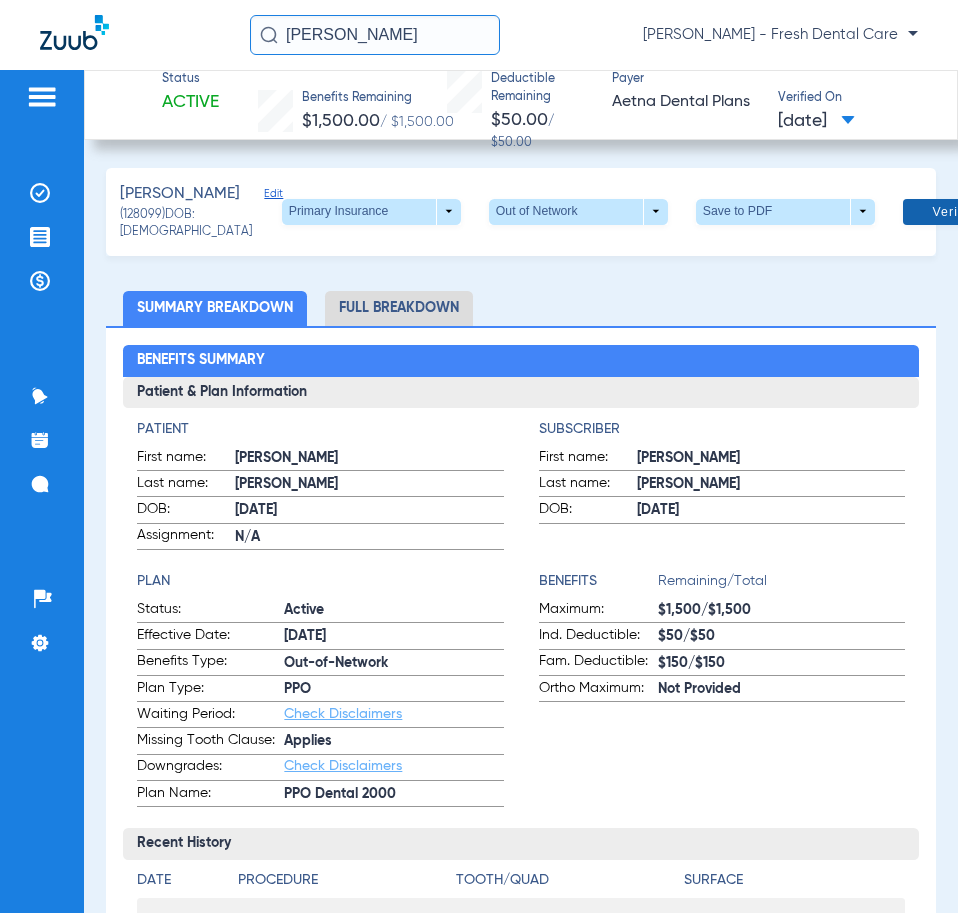click 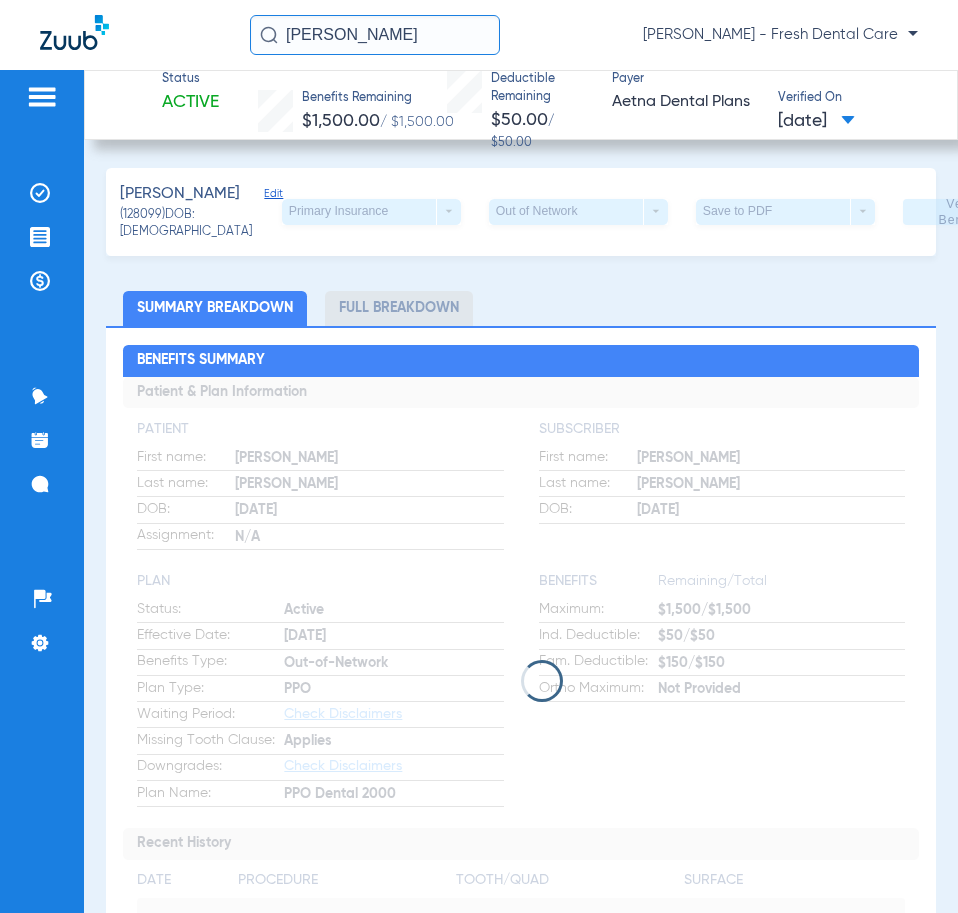 drag, startPoint x: 476, startPoint y: 45, endPoint x: 115, endPoint y: 45, distance: 361 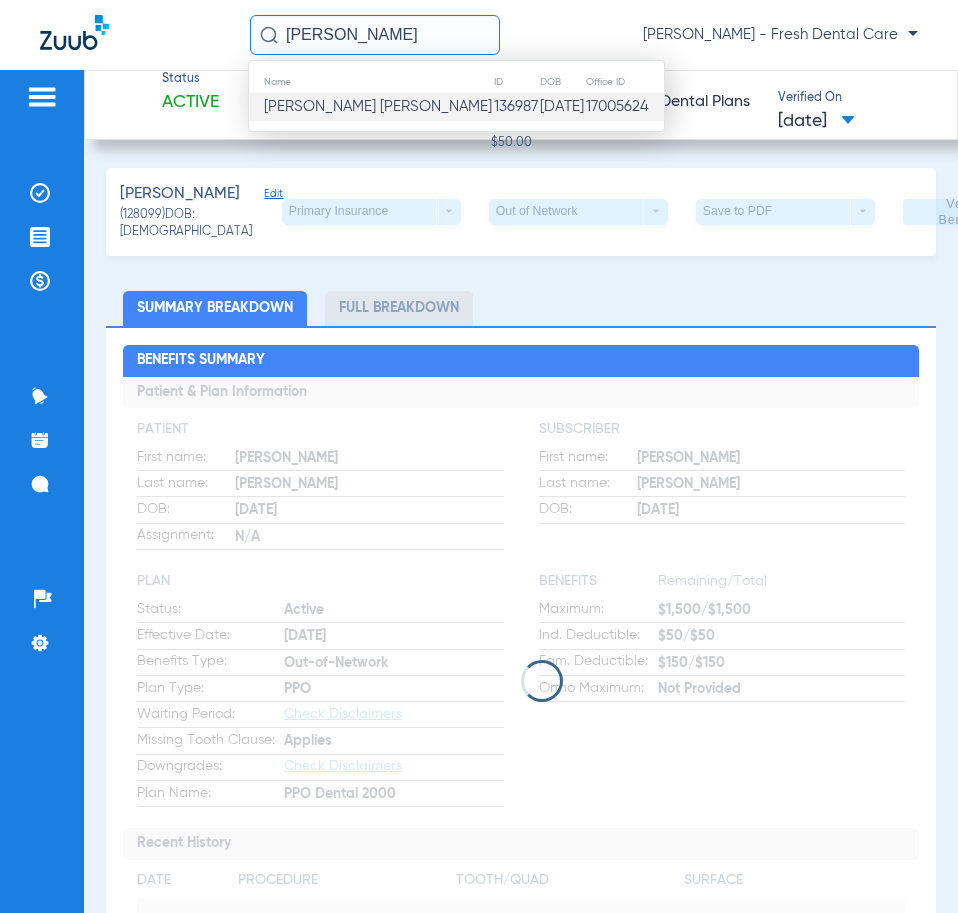 click on "Emerson D Soriano Perez" 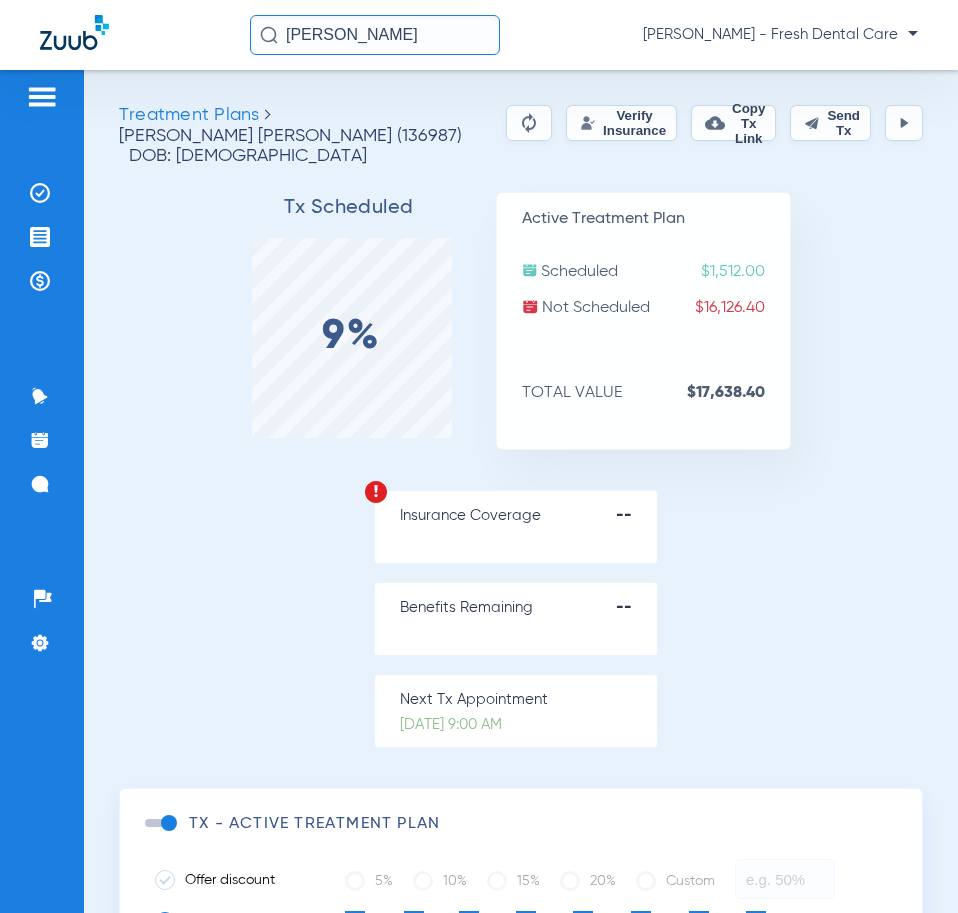 click on "Verify Insurance" 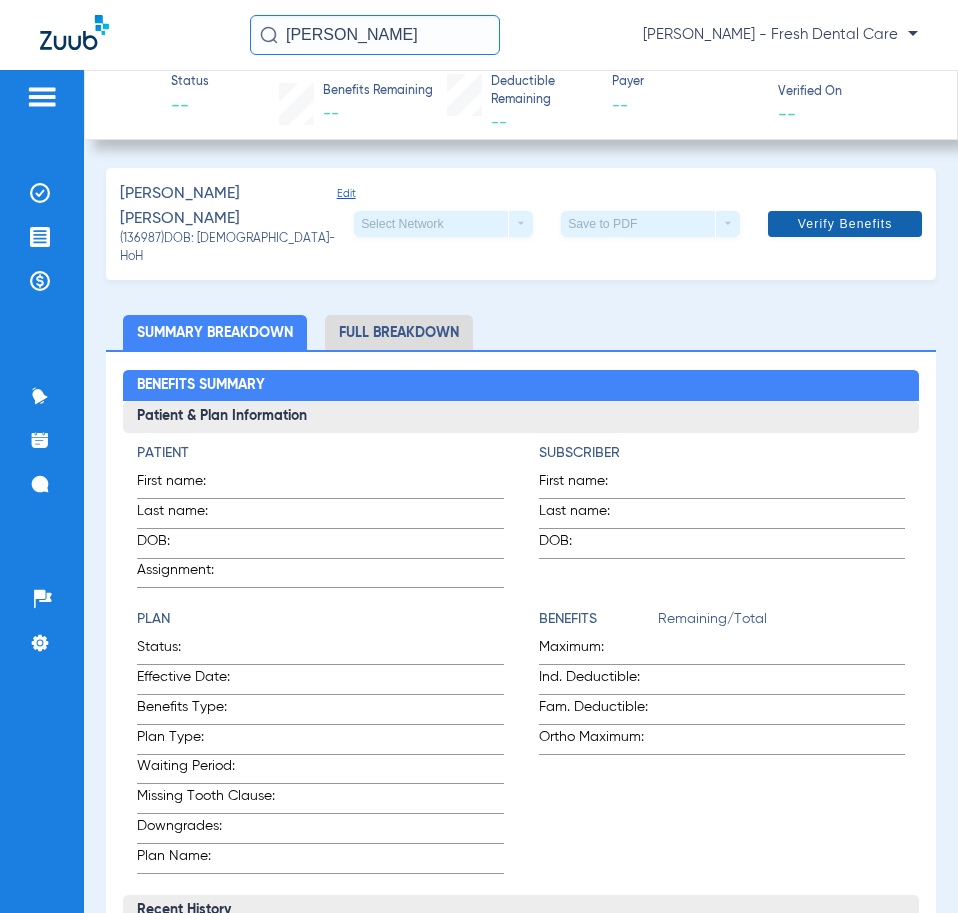 click 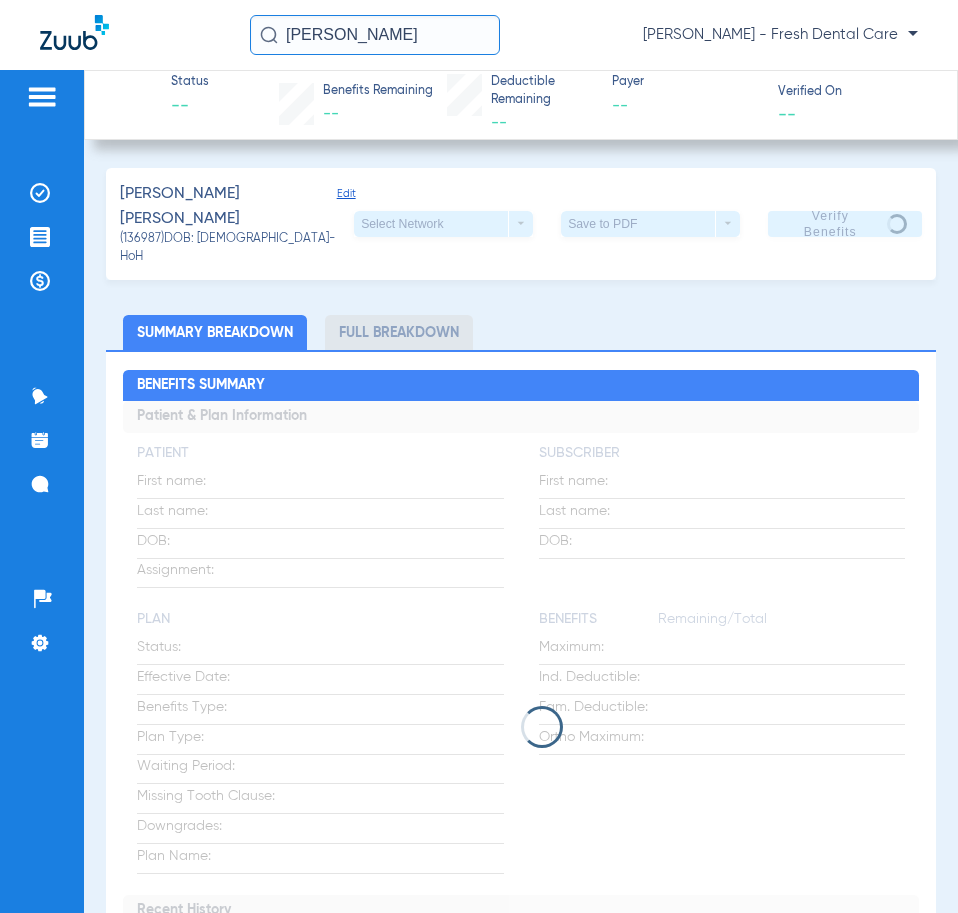 click on "Edit" 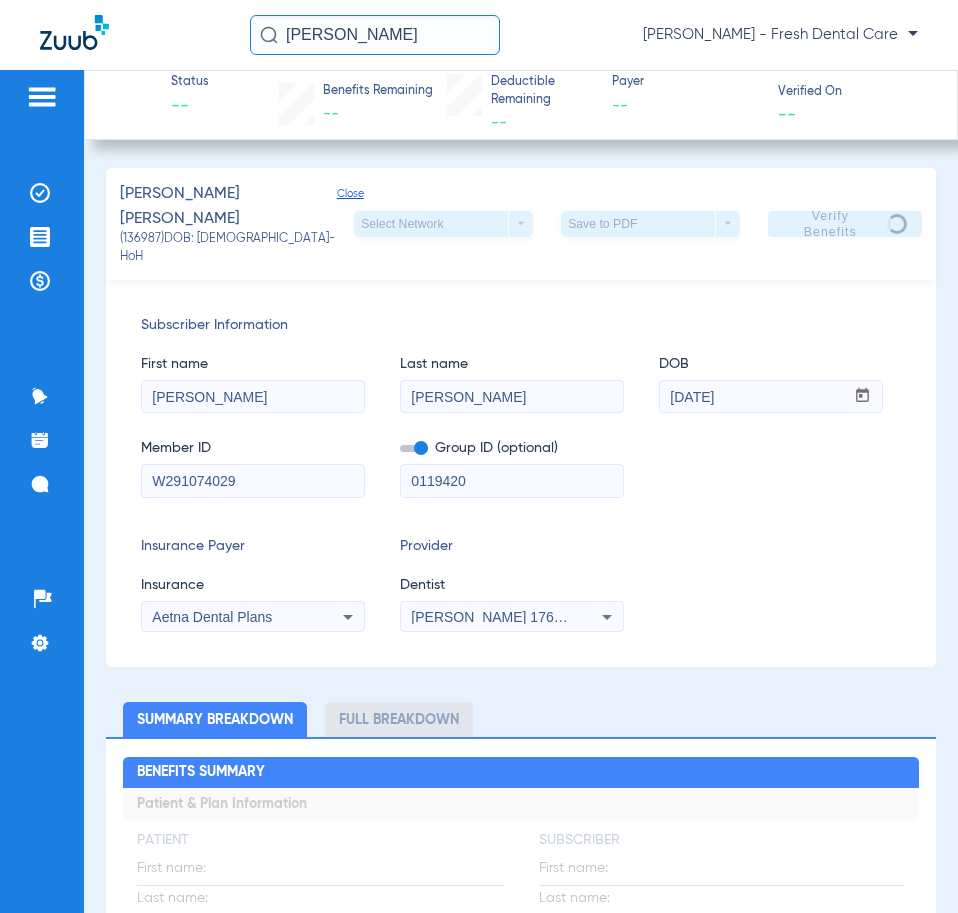 click on "[DATE]" at bounding box center (752, 397) 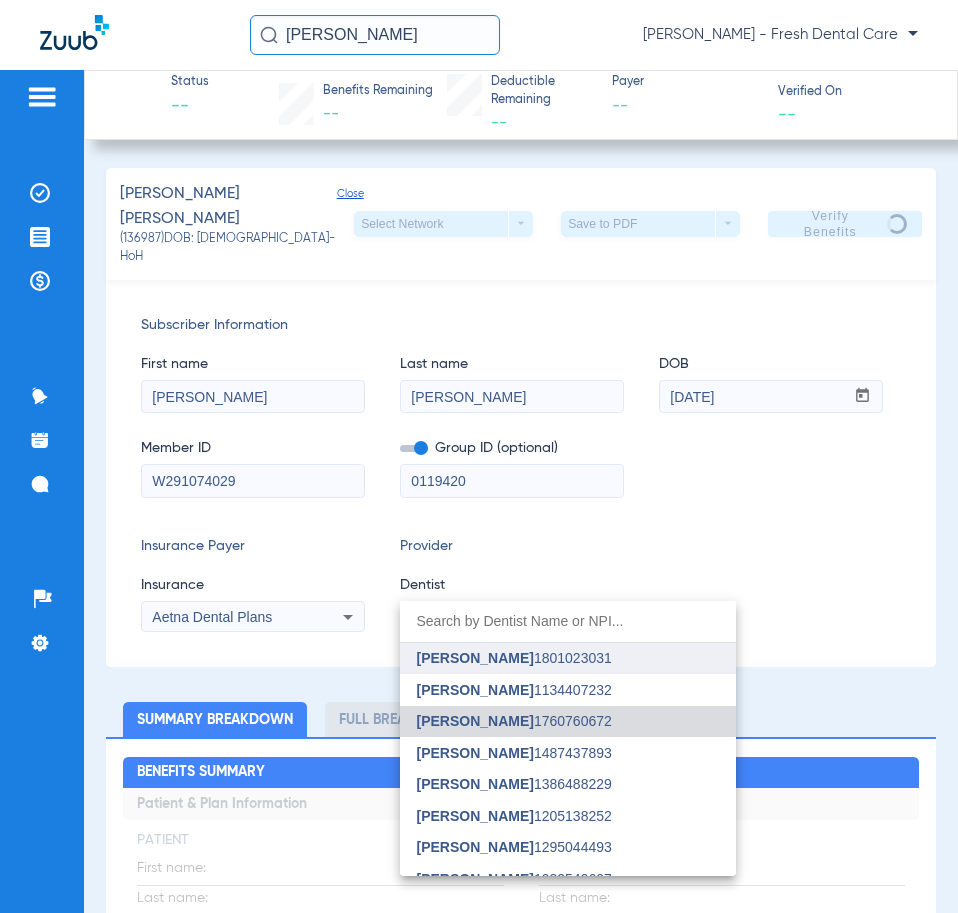 click on "Joseph Nguyen" at bounding box center (474, 658) 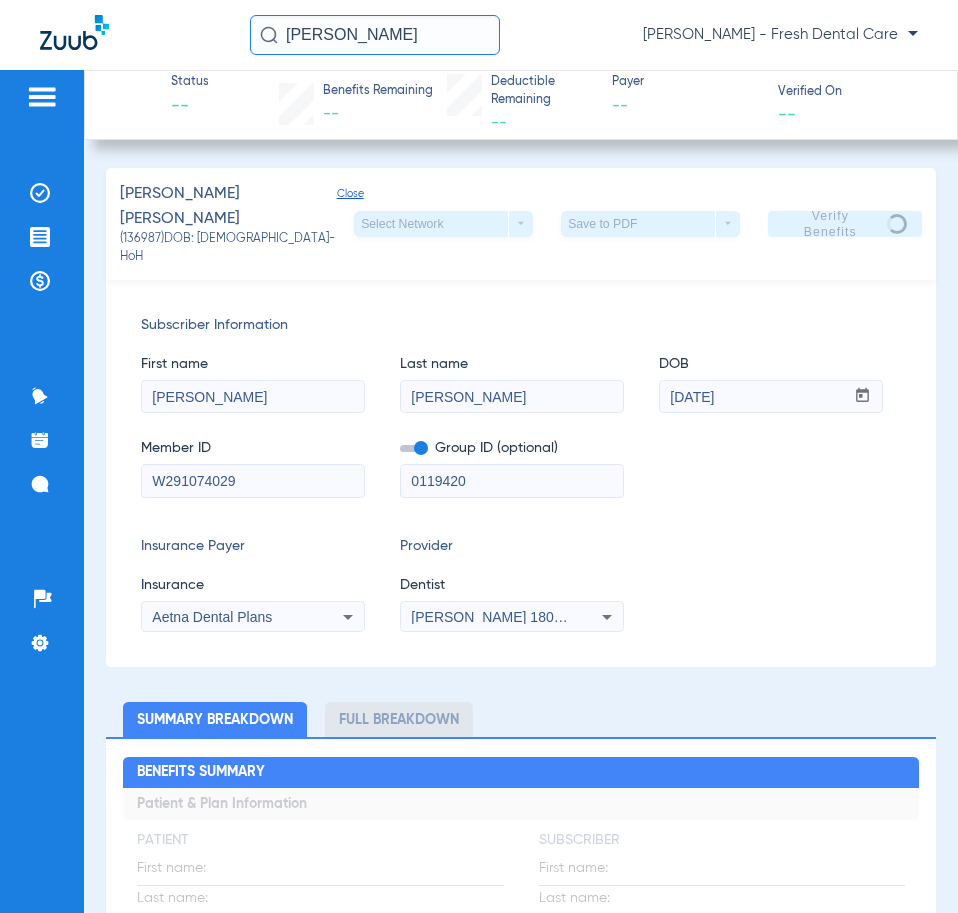click on "Subscriber Information   First name  Emerson  Last name  Soriano Perez  DOB  mm / dd / yyyy 02/08/2005  Member ID  W291074029  Group ID (optional)  0119420  Insurance Payer   Insurance
Aetna Dental Plans  Provider   Dentist
Joseph Nguyen  1801023031" 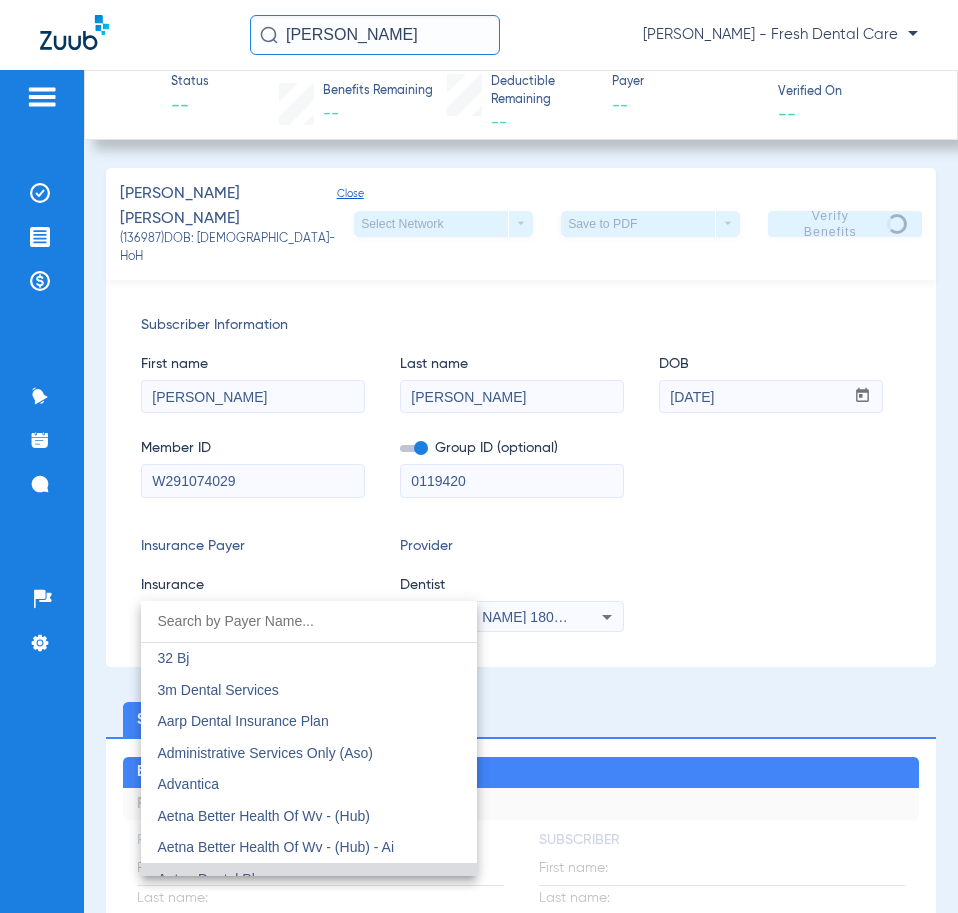 scroll, scrollTop: 20, scrollLeft: 0, axis: vertical 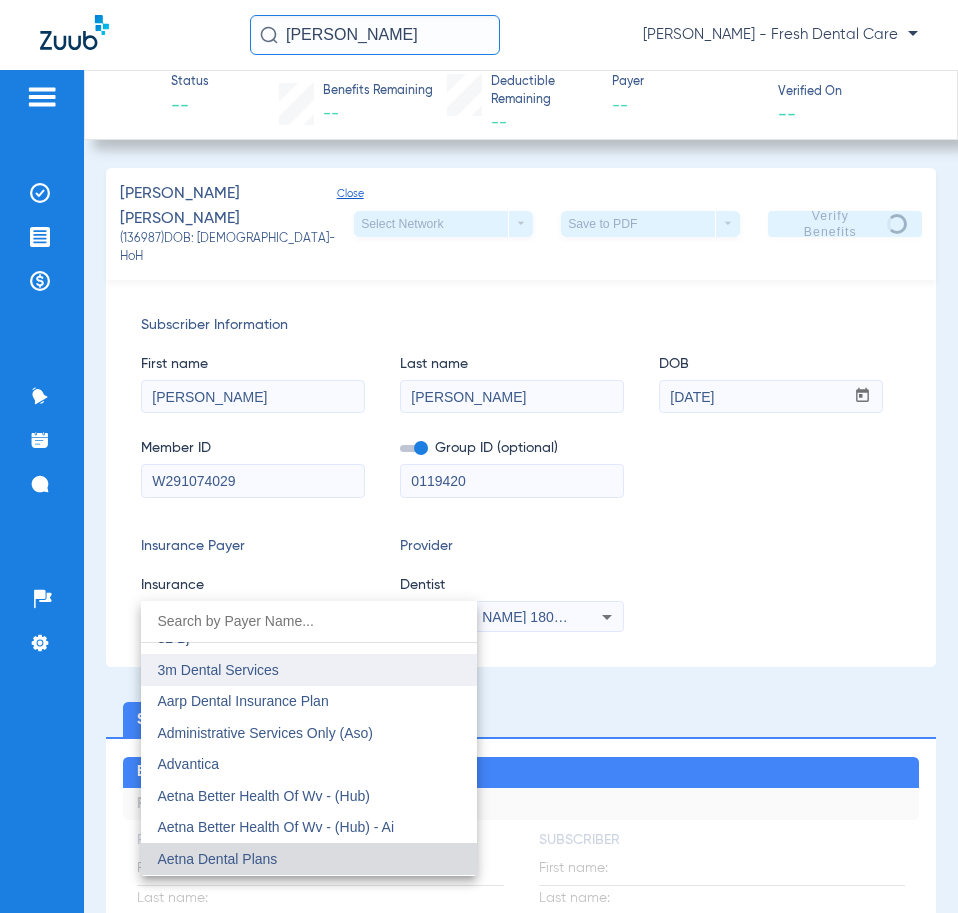 click on "3m Dental Services" at bounding box center [217, 670] 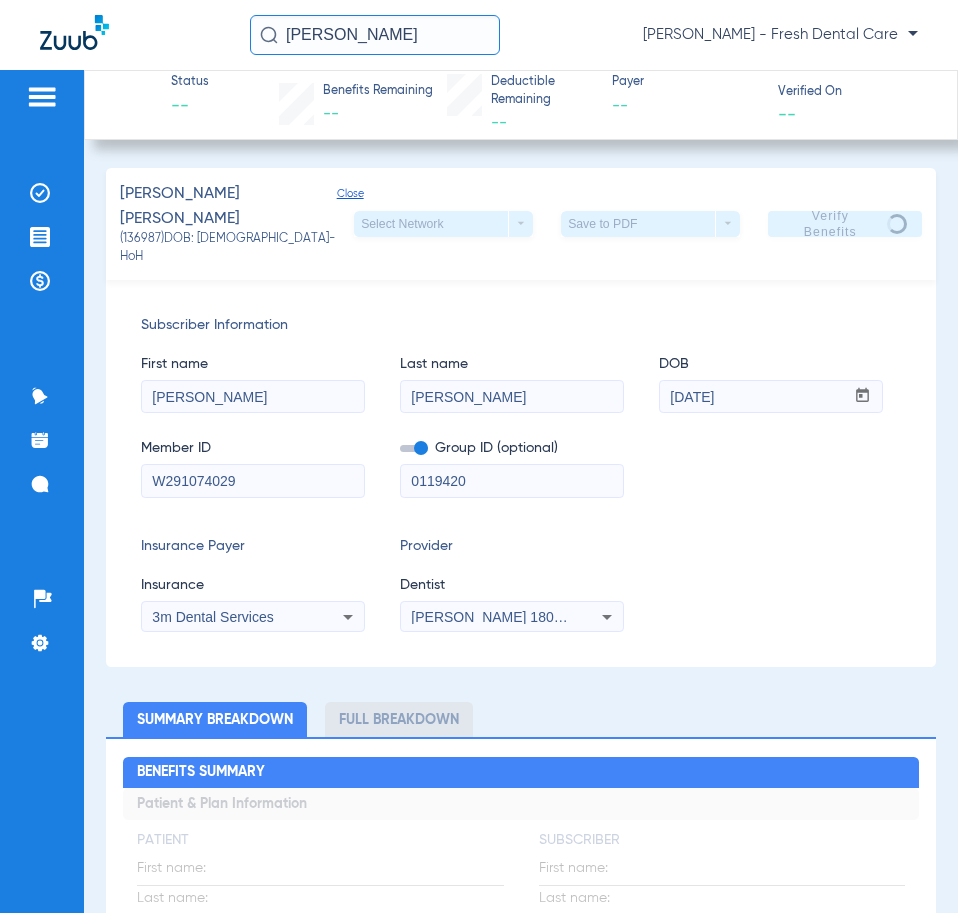 click on "3m Dental Services" at bounding box center [253, 617] 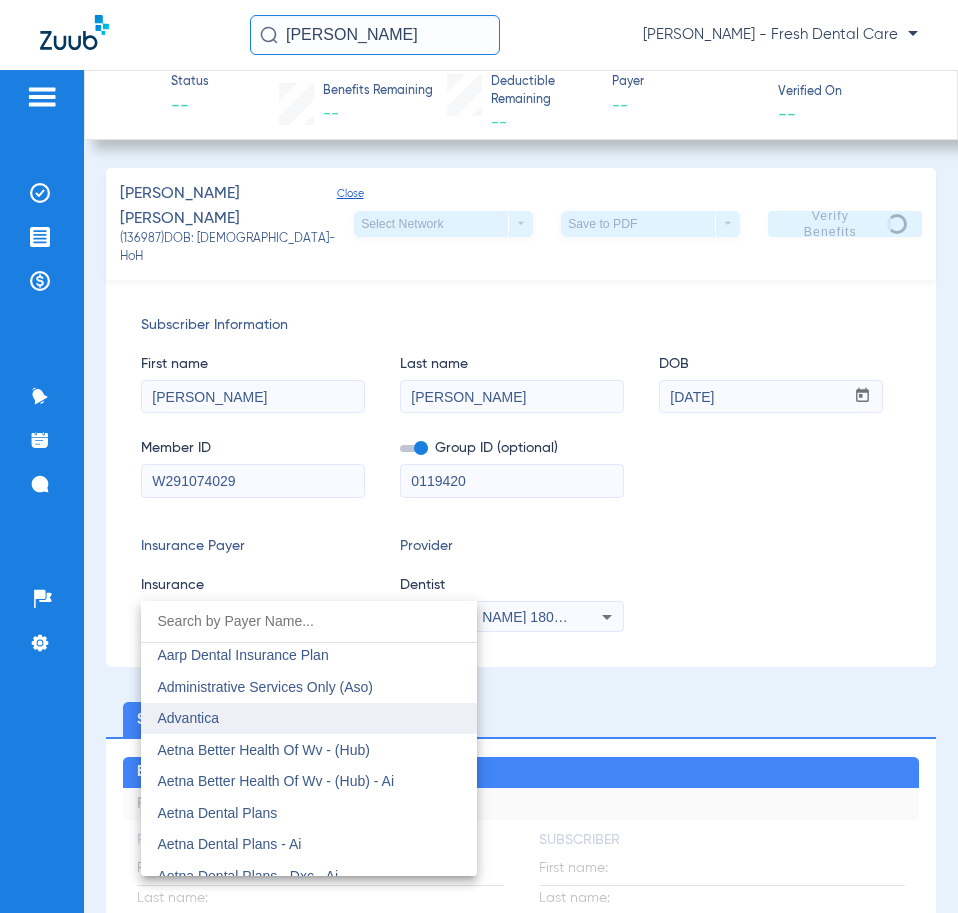 scroll, scrollTop: 100, scrollLeft: 0, axis: vertical 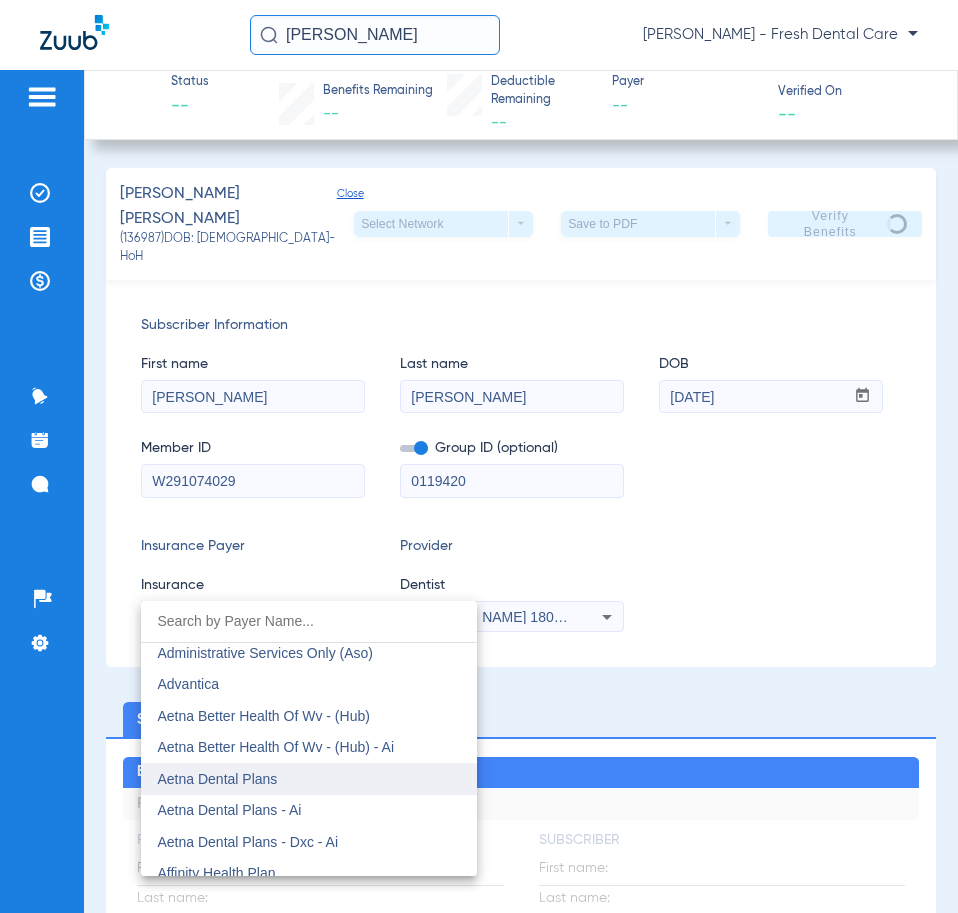 click on "Aetna Dental Plans" at bounding box center (217, 779) 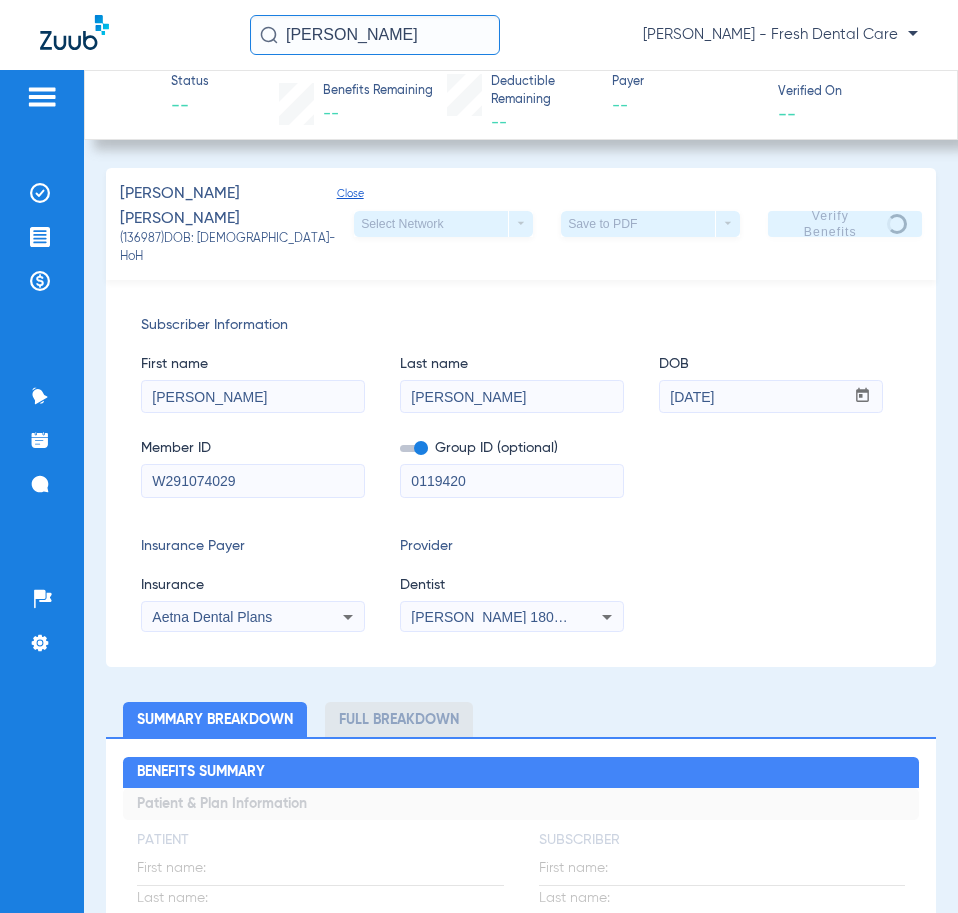 click on "Soriano Perez, Emerson   Close   (136987)   DOB: 08/02/2005   - HoH   Select Network  arrow_drop_down  Save to PDF  arrow_drop_down  Verify Benefits" 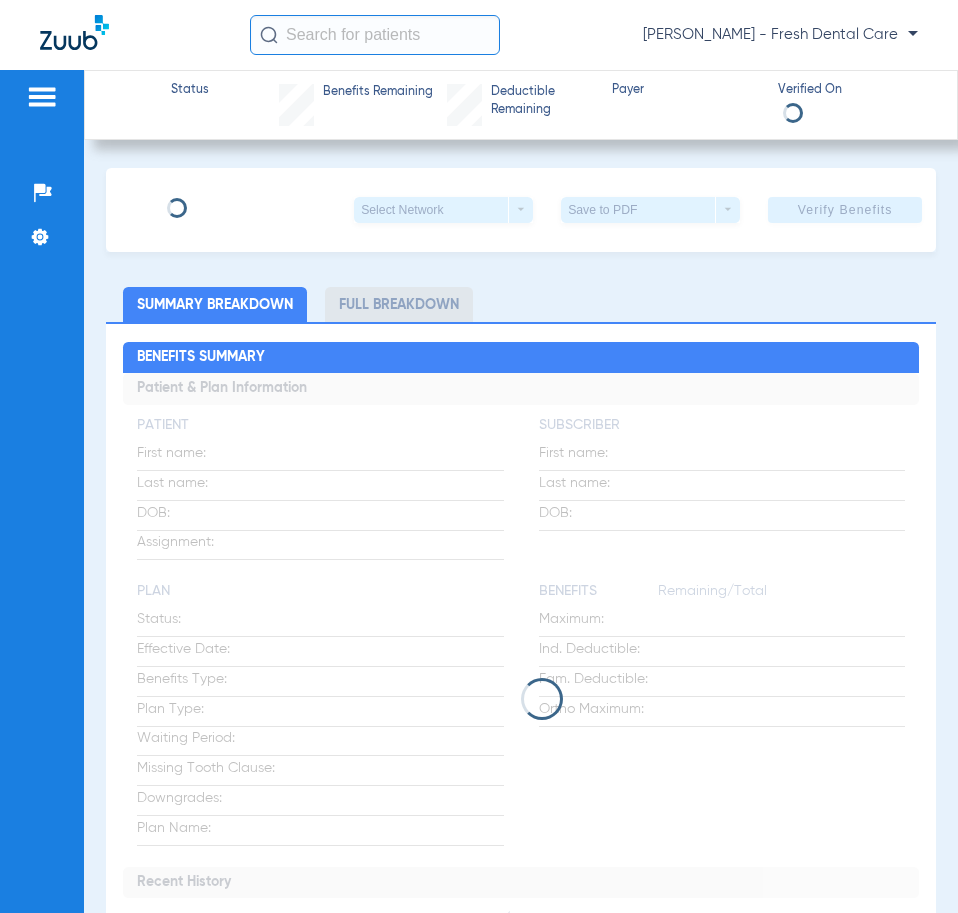 scroll, scrollTop: 0, scrollLeft: 0, axis: both 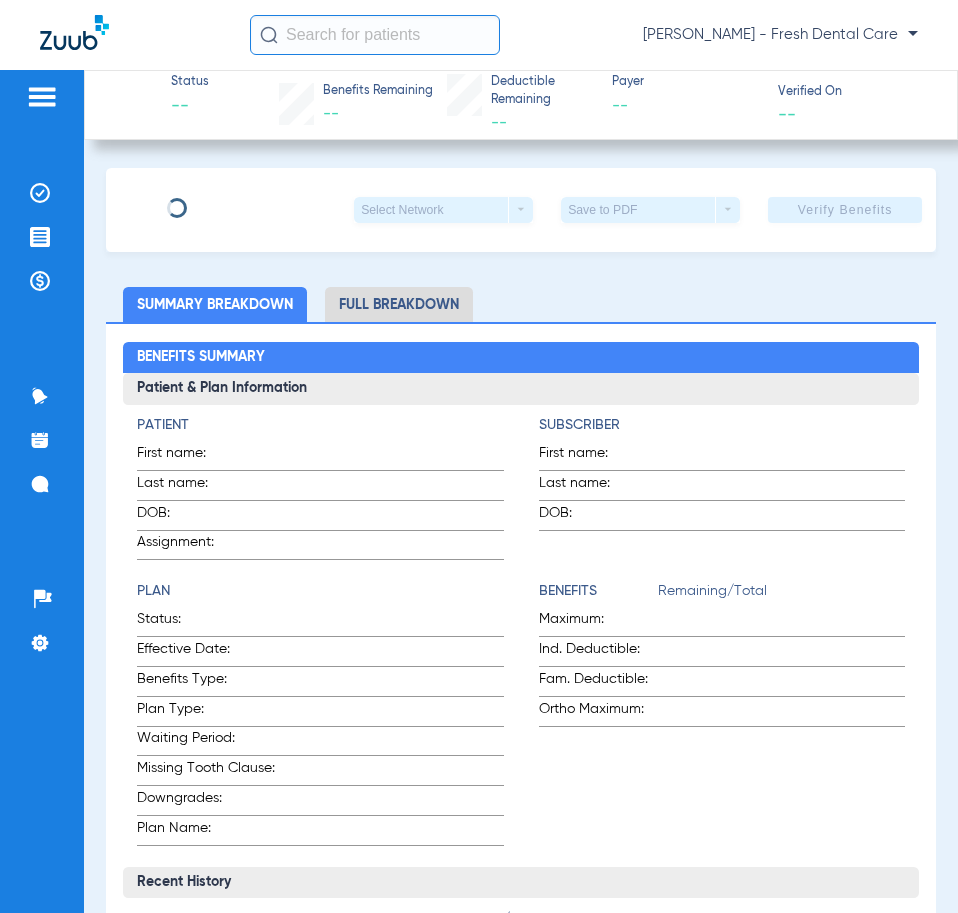type on "[PERSON_NAME]" 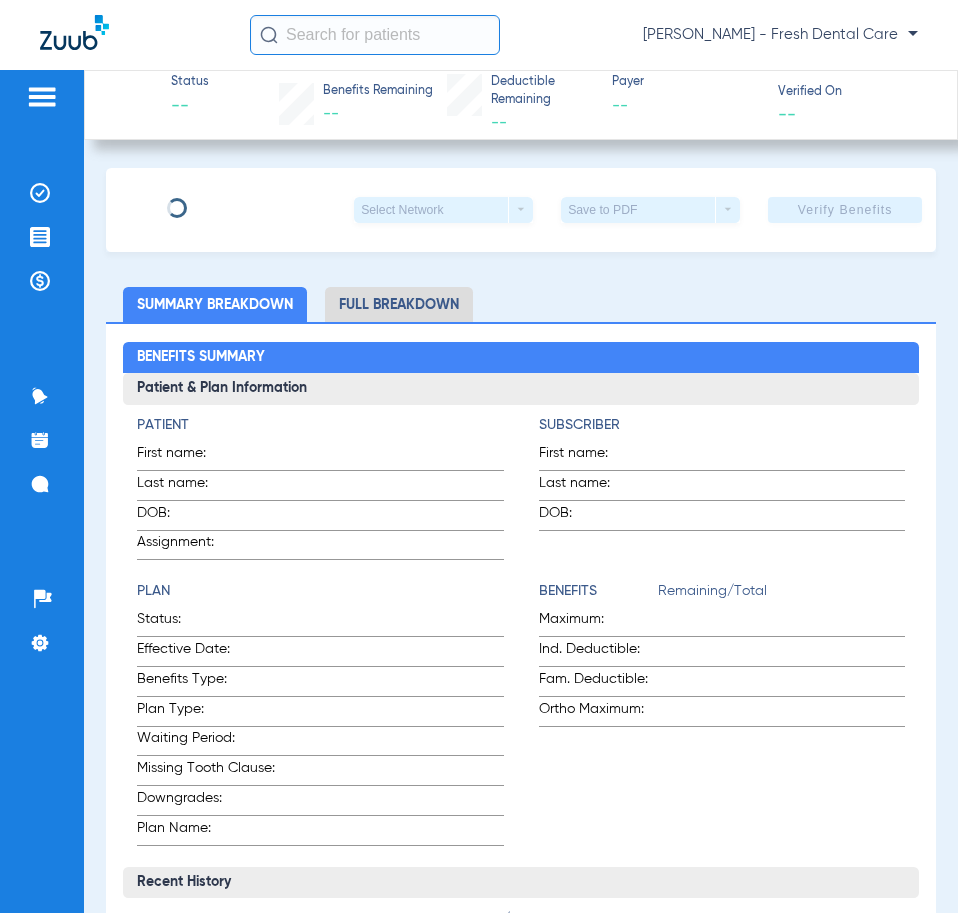 type on "[PERSON_NAME]" 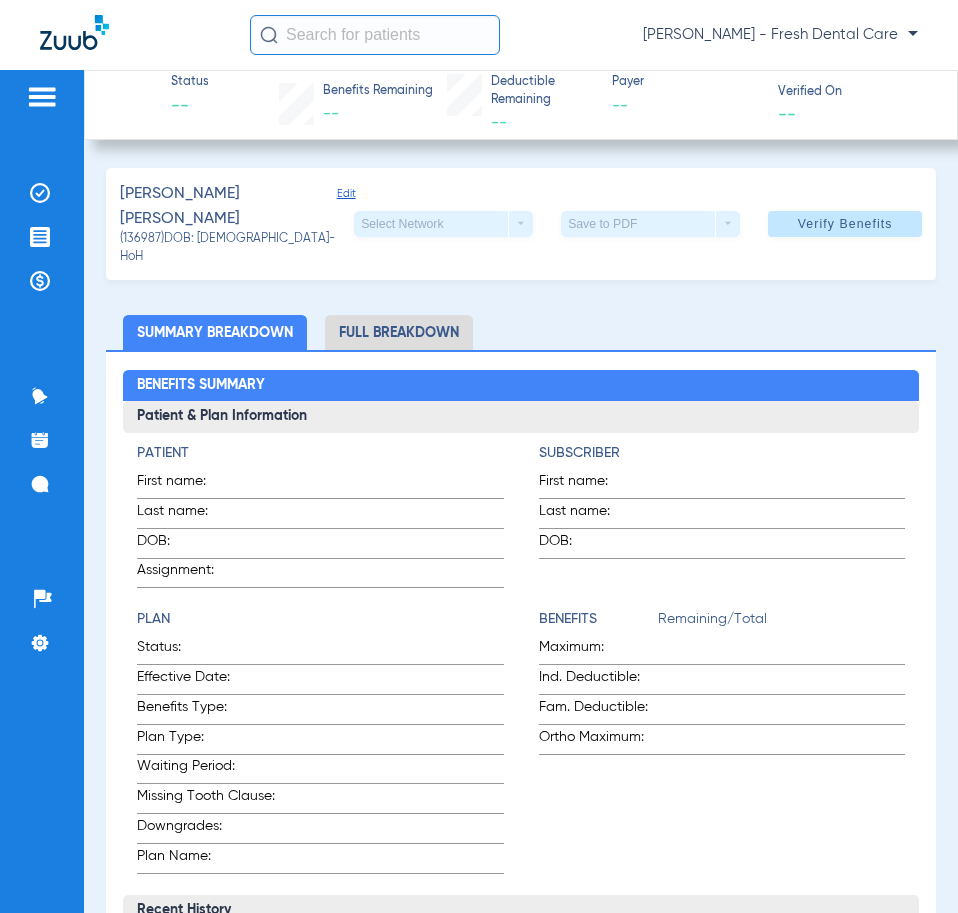 click on "Edit" 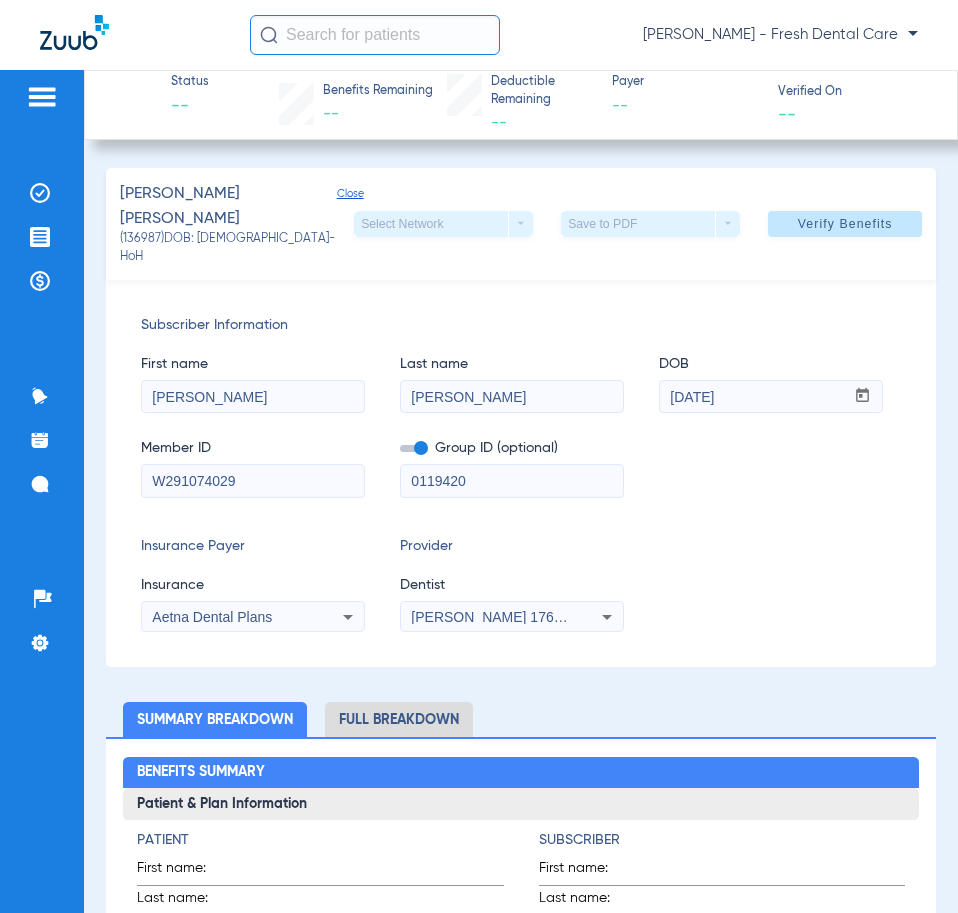 click on "[DATE]" at bounding box center [752, 397] 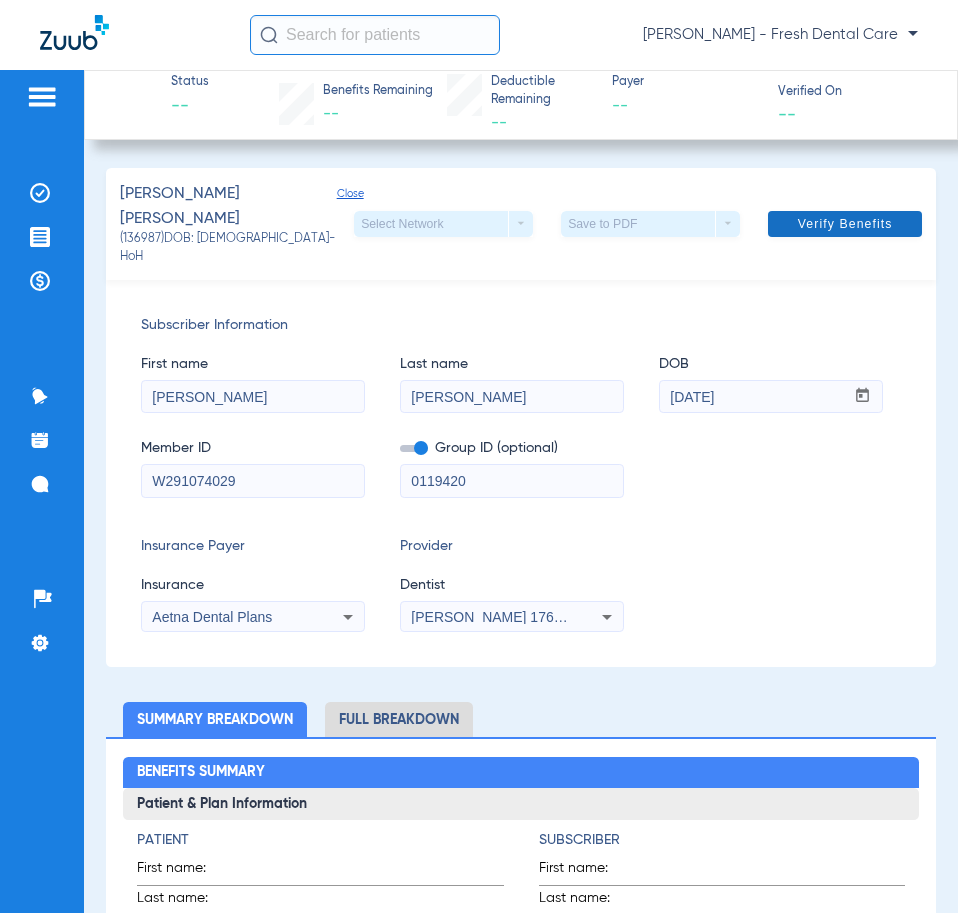 type on "[DATE]" 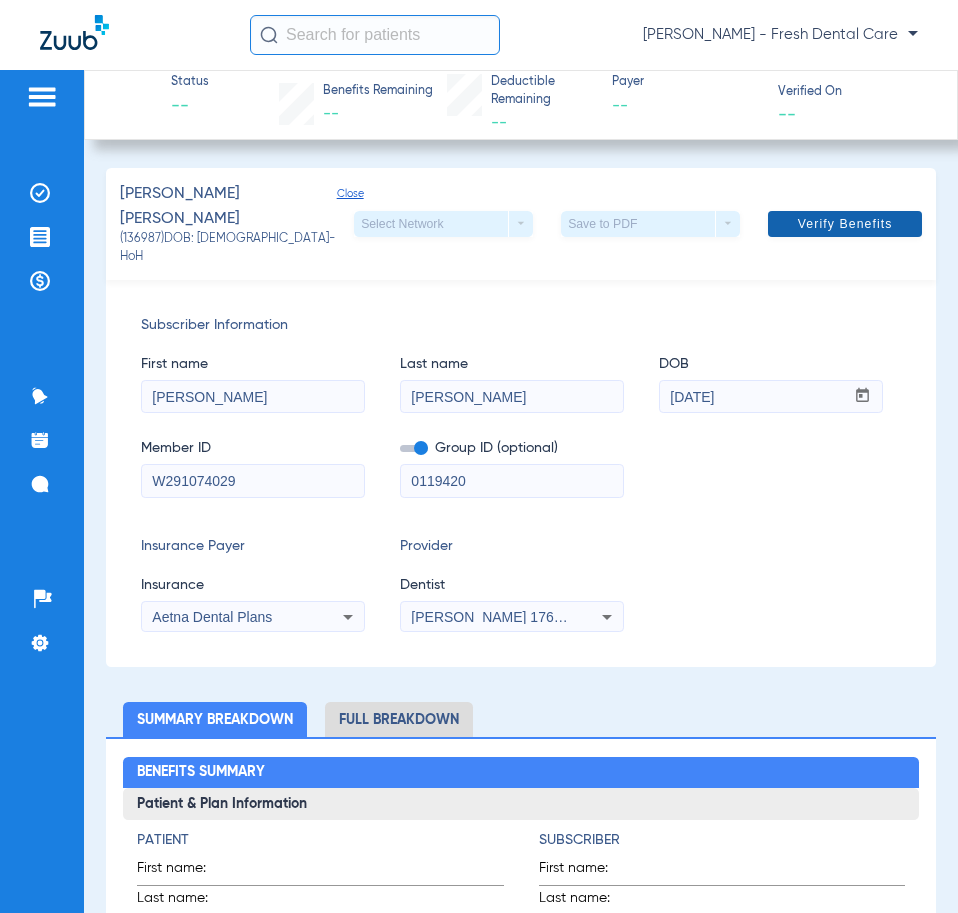 click 